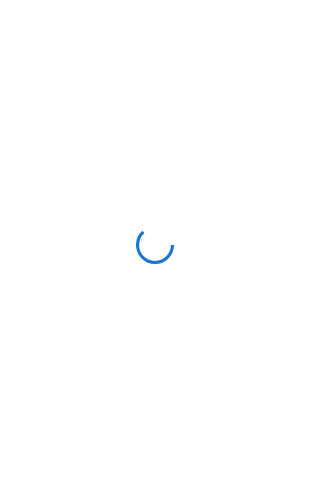scroll, scrollTop: 0, scrollLeft: 0, axis: both 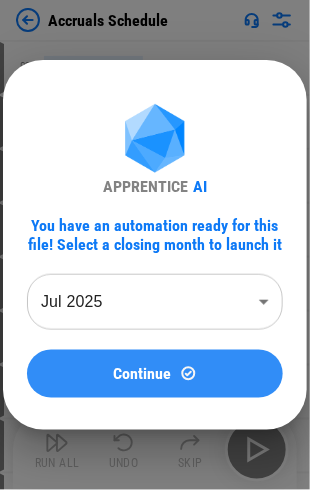 click on "Continue" at bounding box center [155, 373] 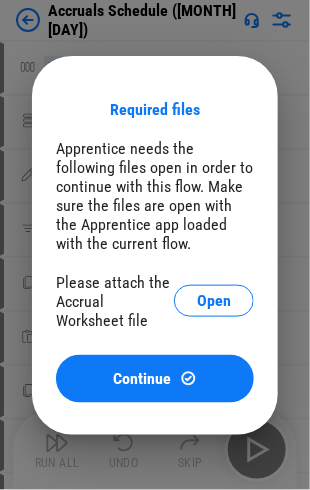 click on "Required files Apprentice needs the following files open in order to continue with this flow. Make sure the files are open with the Apprentice app loaded with the current flow. Please attach the Accrual Worksheet file Open Continue" at bounding box center [155, 245] 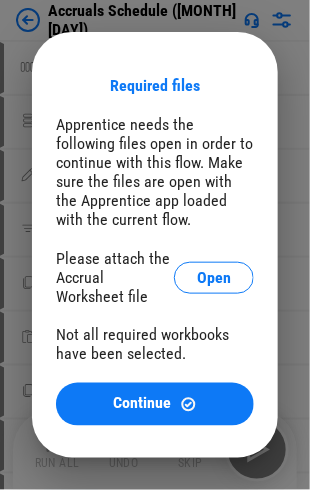 click on "Required files Apprentice needs the following files open in order to continue with this flow. Make sure the files are open with the Apprentice app loaded with the current flow. Please attach the Accrual Worksheet file Open Not all required workbooks have been selected. Continue" at bounding box center (155, 245) 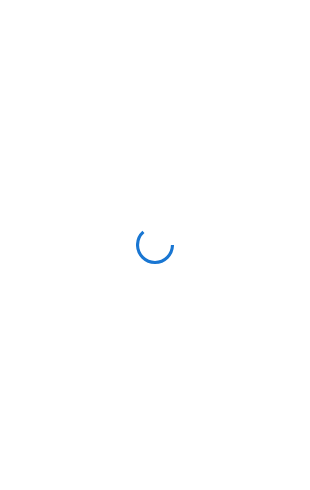 scroll, scrollTop: 0, scrollLeft: 0, axis: both 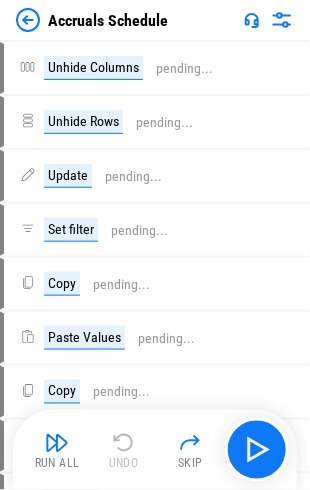 click at bounding box center (28, 20) 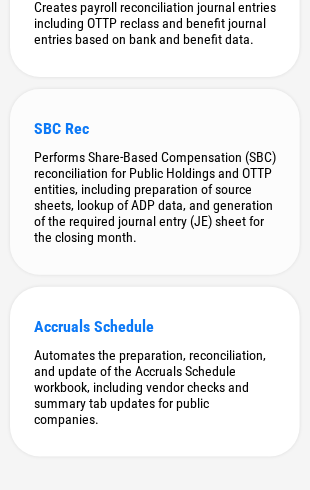 scroll, scrollTop: 752, scrollLeft: 0, axis: vertical 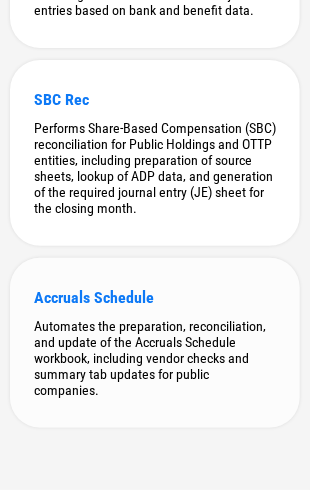 click on "Automates the preparation, reconciliation, and update of the Accruals Schedule workbook, including vendor checks and summary tab updates for public companies." at bounding box center [155, 358] 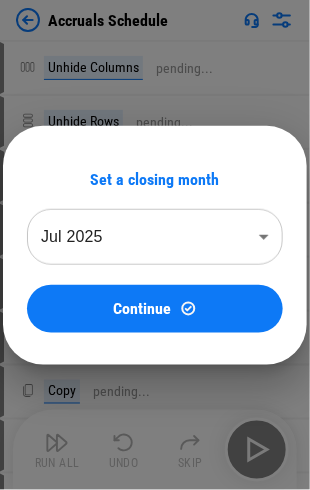 click on "Accruals Schedule  Unhide Columns pending... Unhide Rows pending... Update pending... Set filter pending... Copy pending... Paste Values pending... Copy pending... Paste Values pending... Set filter pending... Clear All Filters pending... Apply Filter pending... Insert Cells pending... Delete Cells pending... Copy pending... Paste Values pending... Clear All Filters pending... Clear pending... Copy pending... Paste Values pending... Copy pending... Paste Values pending... Update pending... Update pending... Update pending... Update pending... Update pending... Set filter pending... Apply Filter pending... Insert Cells pending... Delete Cells pending... Copy pending... Paste Values pending... Format Numbers pending... Format Numbers pending... Change Border pending... Manual Change Required pending... Update pending... Update pending... Auto Fill pending... Set filter pending... Clear All Filters pending... Apply Filter pending... Add Rows pending... Auto Fill pending... Copy pending... Paste Values" at bounding box center [155, 245] 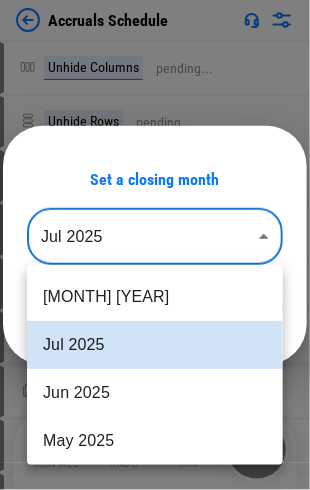 click on "Jun 2025" at bounding box center (155, 393) 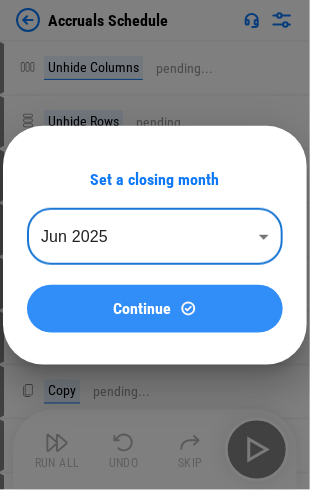 click on "Continue" at bounding box center (155, 308) 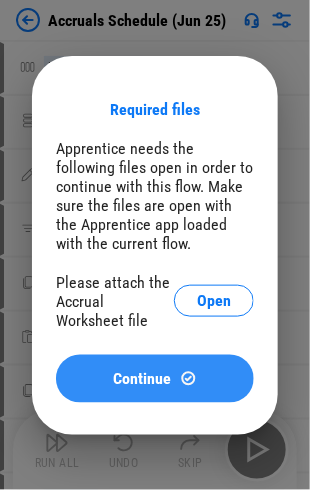 click on "Continue" at bounding box center [143, 379] 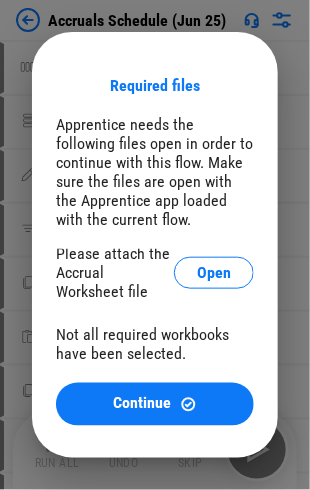 scroll, scrollTop: 7, scrollLeft: 0, axis: vertical 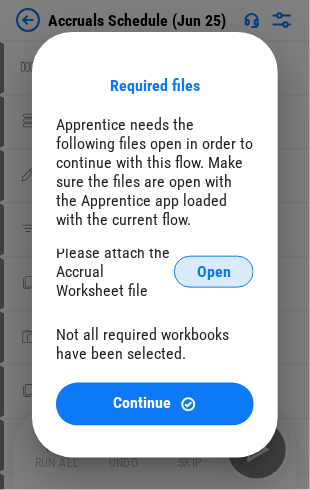 click on "Open" at bounding box center [214, 272] 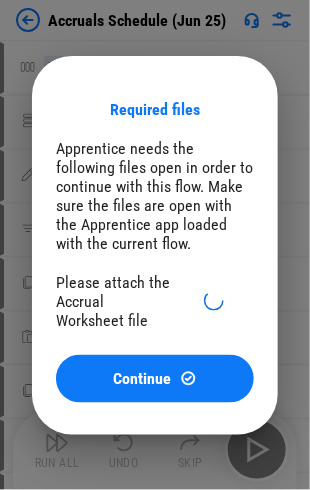scroll, scrollTop: 0, scrollLeft: 0, axis: both 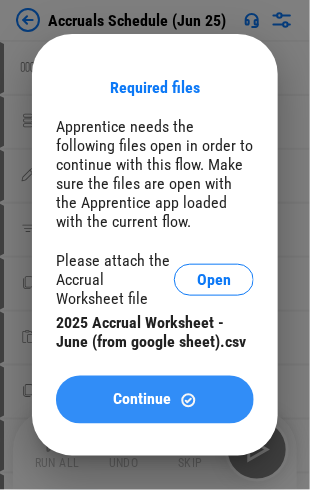 click on "Continue" at bounding box center (143, 400) 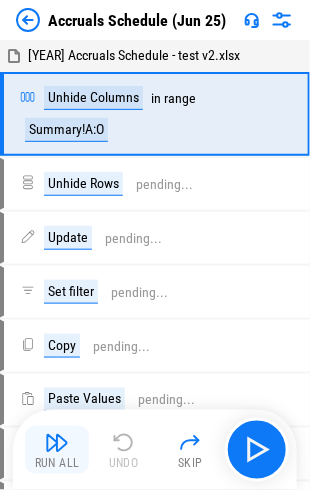 click at bounding box center [57, 443] 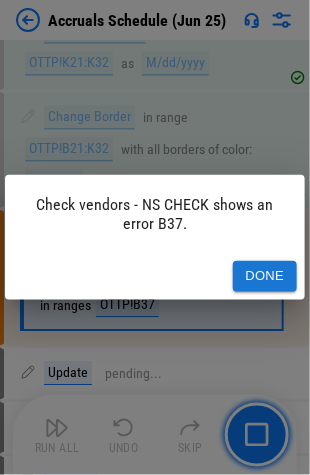 scroll, scrollTop: 2711, scrollLeft: 0, axis: vertical 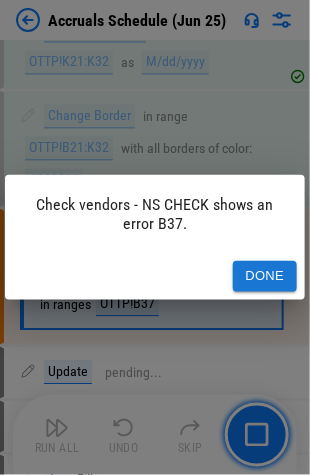 click on "Done" at bounding box center [265, 276] 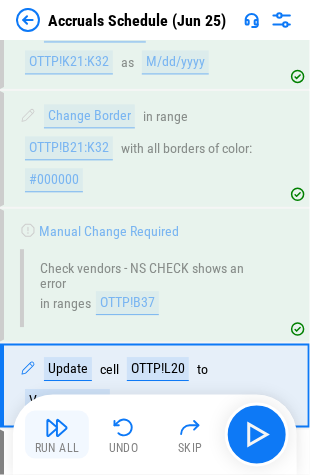 click at bounding box center (57, 428) 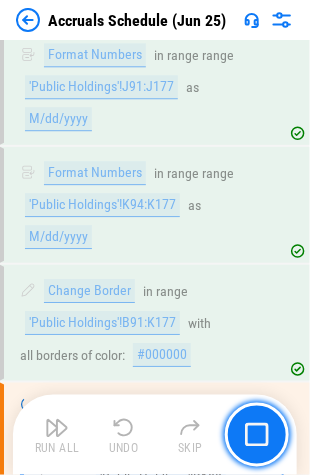scroll, scrollTop: 6047, scrollLeft: 0, axis: vertical 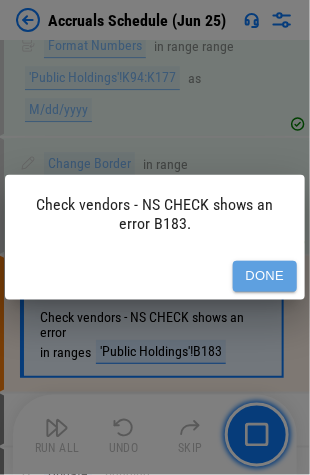 click on "Done" at bounding box center (265, 276) 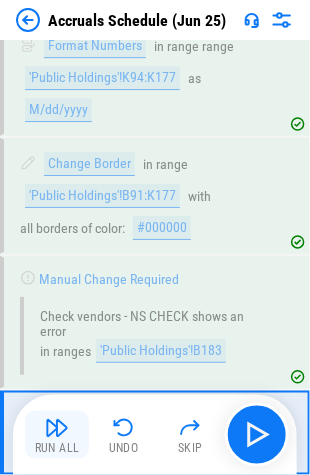 click at bounding box center (57, 428) 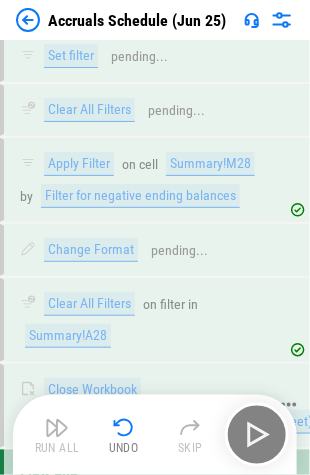 scroll, scrollTop: 7694, scrollLeft: 0, axis: vertical 